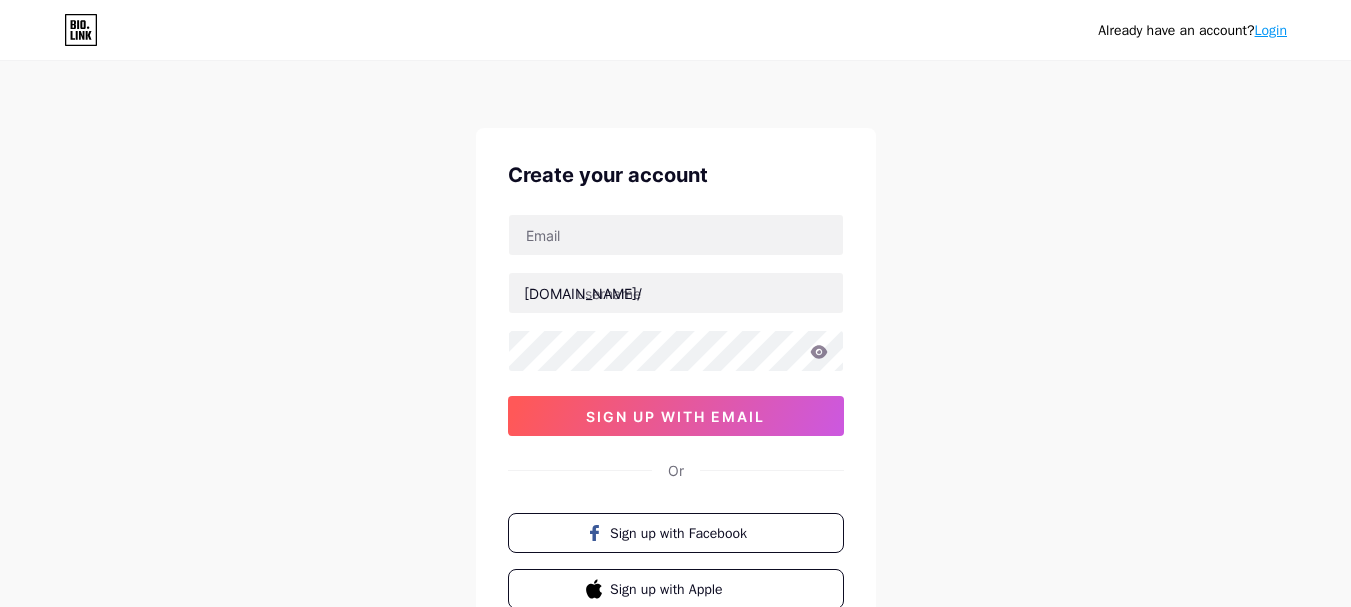 scroll, scrollTop: 0, scrollLeft: 0, axis: both 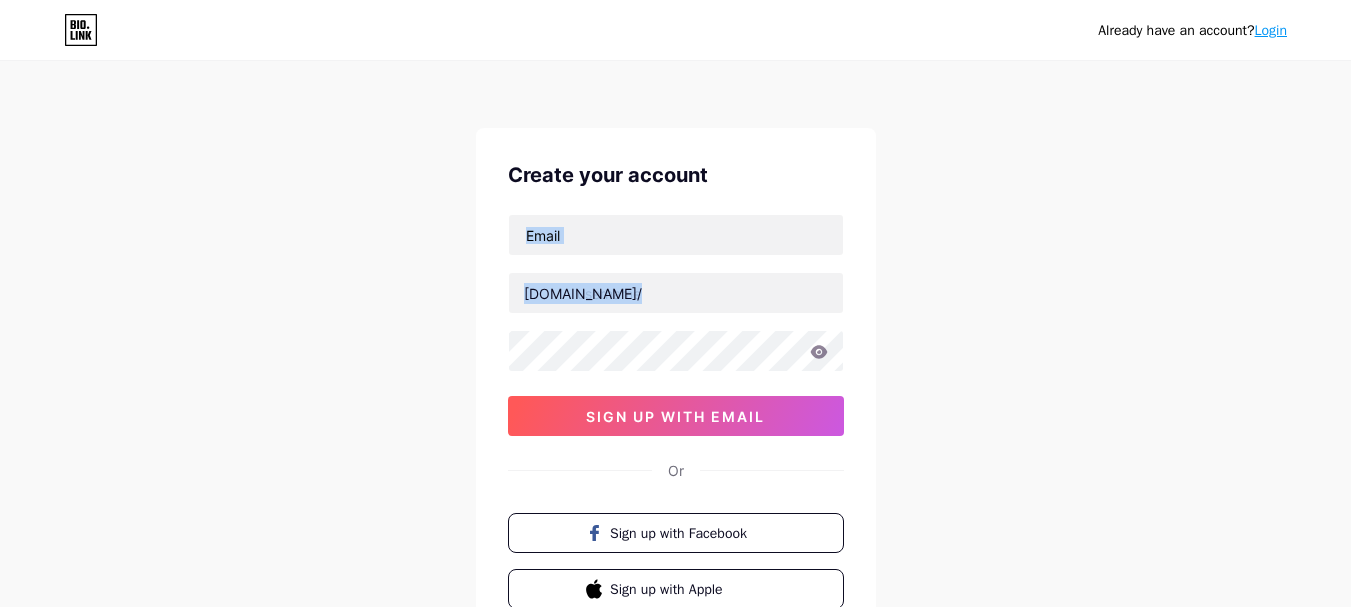 drag, startPoint x: 1350, startPoint y: 188, endPoint x: 1348, endPoint y: 268, distance: 80.024994 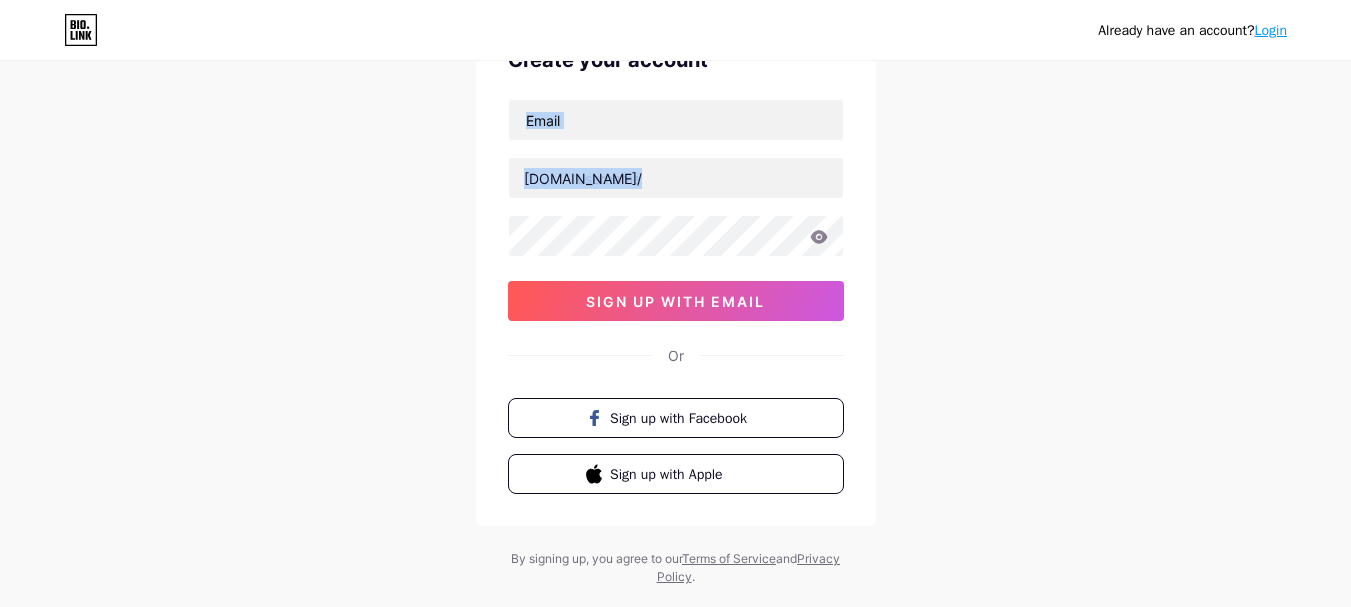 drag, startPoint x: 1358, startPoint y: 252, endPoint x: 1359, endPoint y: 339, distance: 87.005745 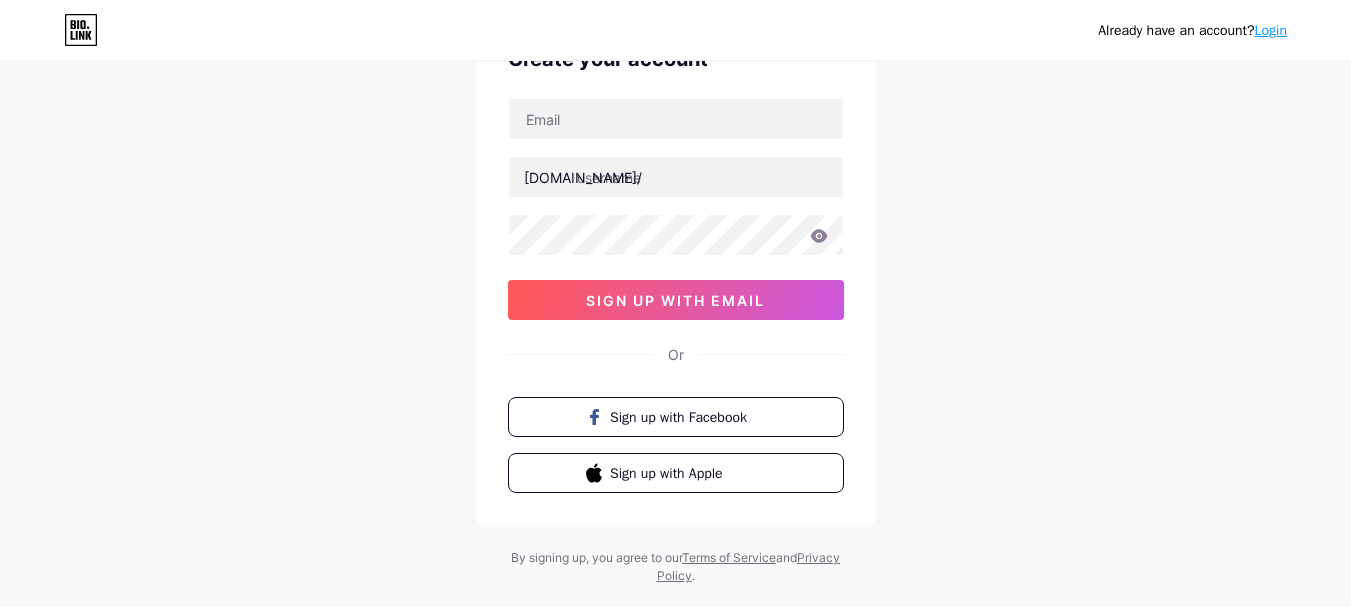 click on "Already have an account?  Login   Create your account         [DOMAIN_NAME]/                       sign up with email         Or       Sign up with Facebook
Sign up with Apple
By signing up, you agree to our  Terms of Service  and  Privacy Policy ." at bounding box center [675, 266] 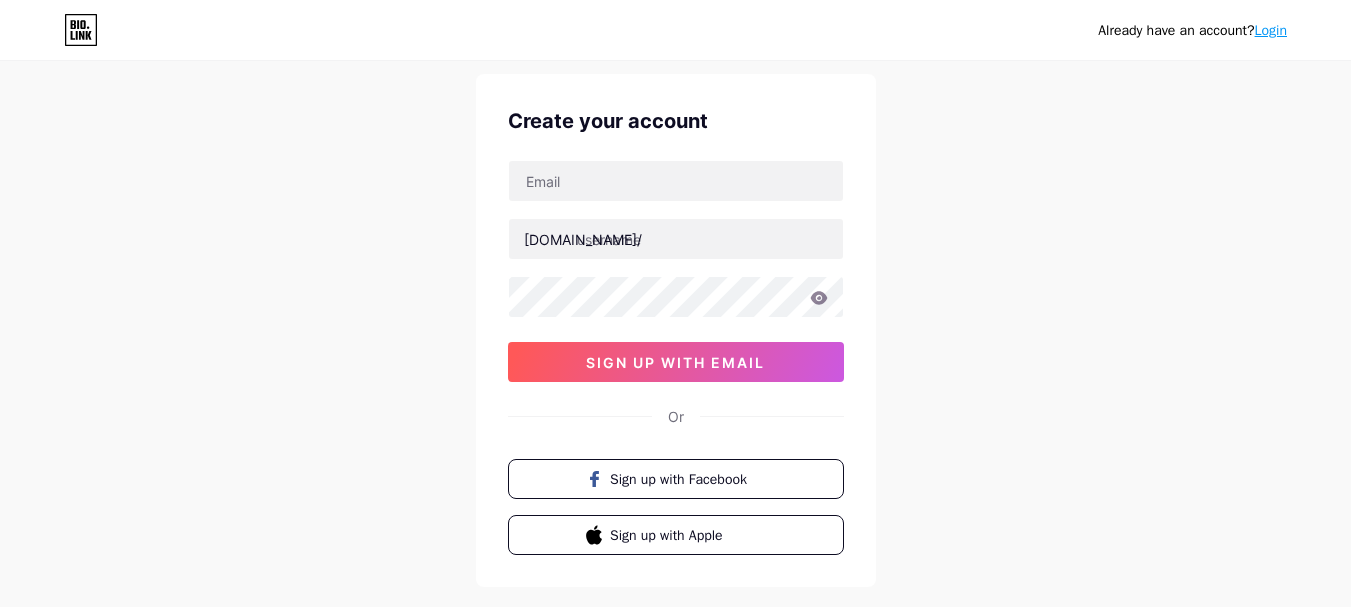 scroll, scrollTop: 0, scrollLeft: 0, axis: both 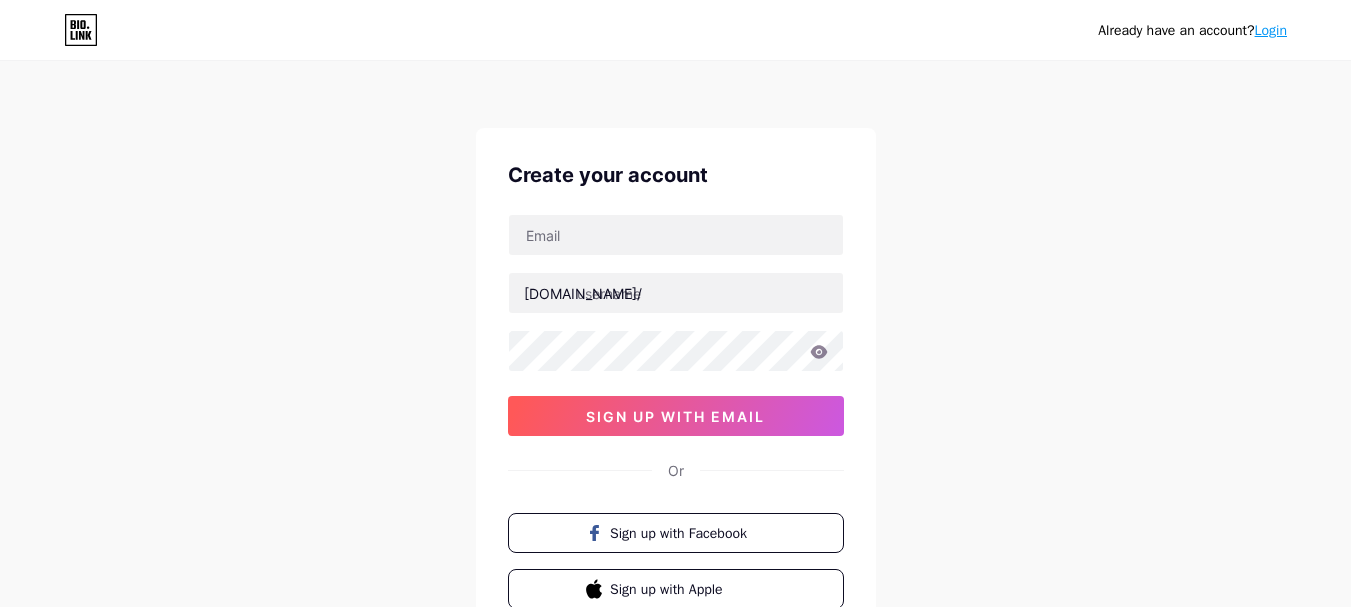 click on "Login" at bounding box center [1271, 30] 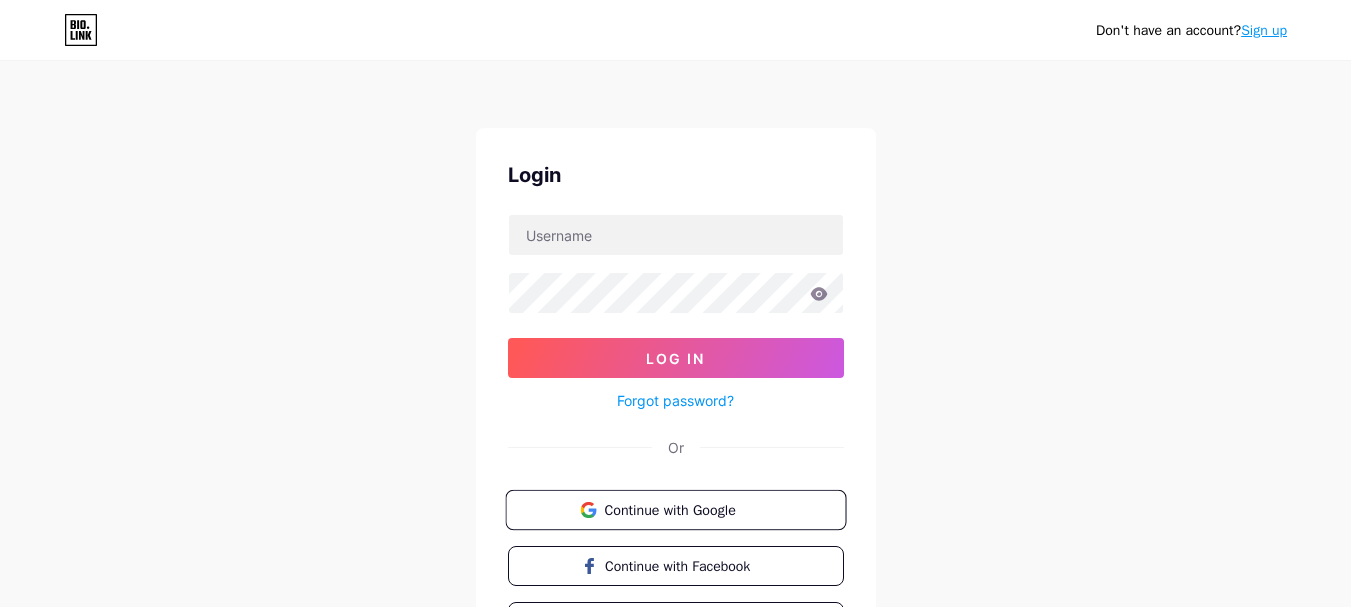 click on "Continue with Google" at bounding box center [687, 509] 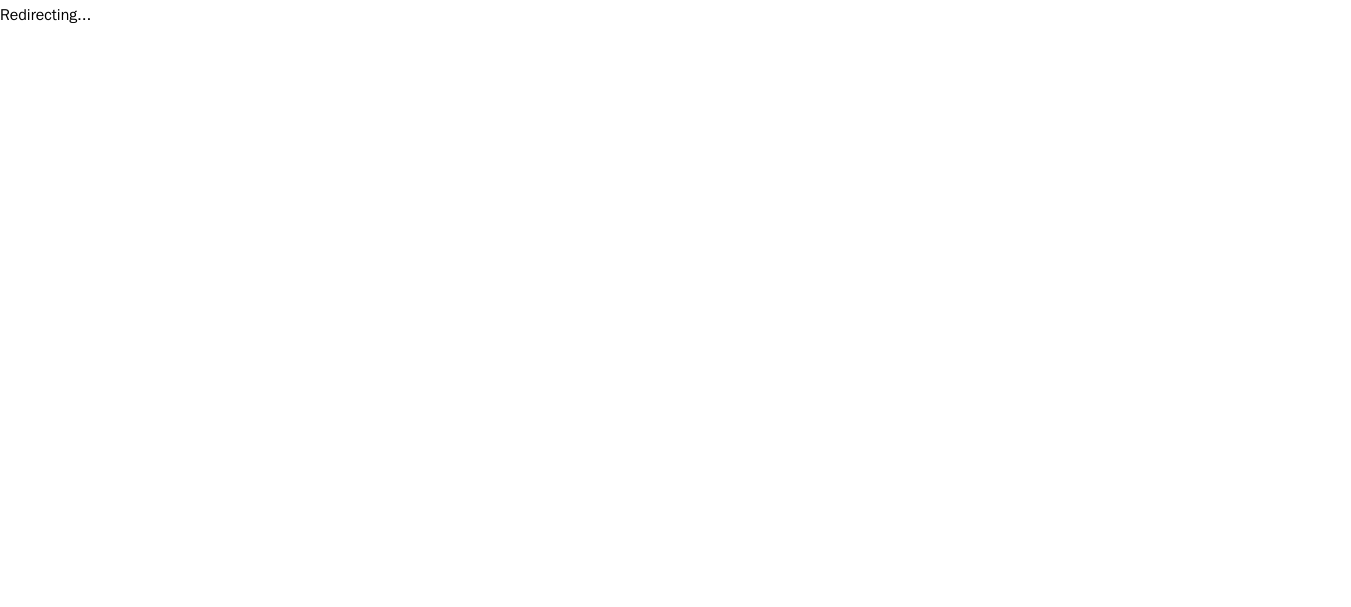 scroll, scrollTop: 0, scrollLeft: 0, axis: both 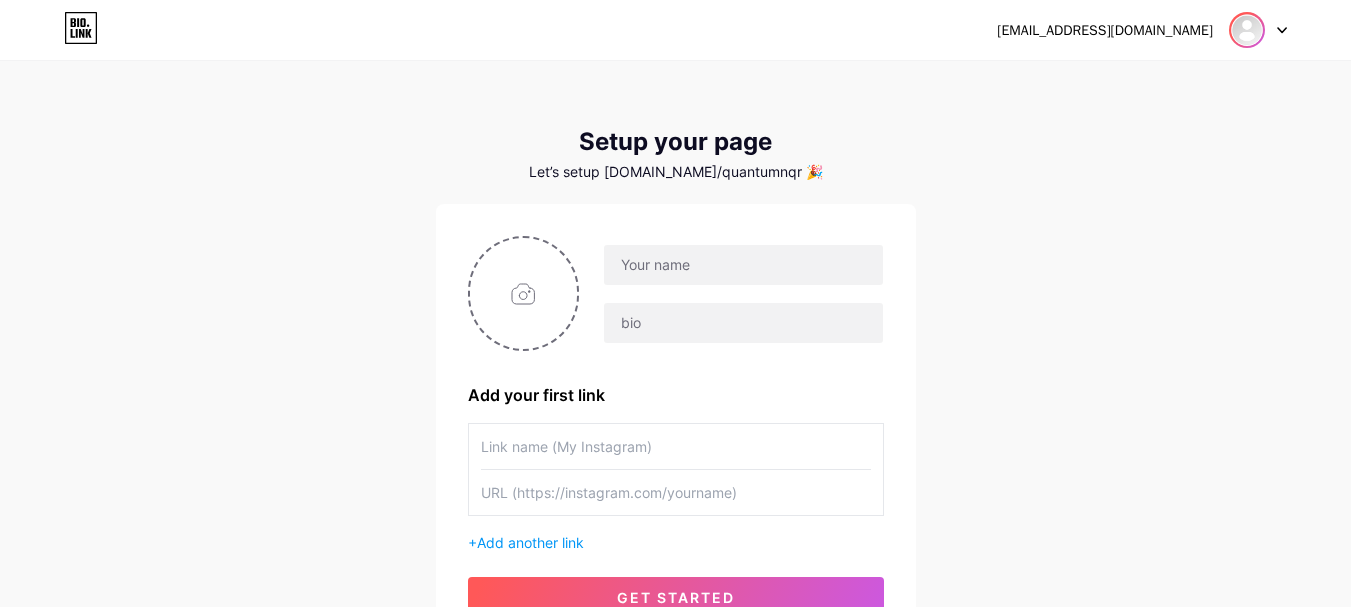 click at bounding box center [1247, 30] 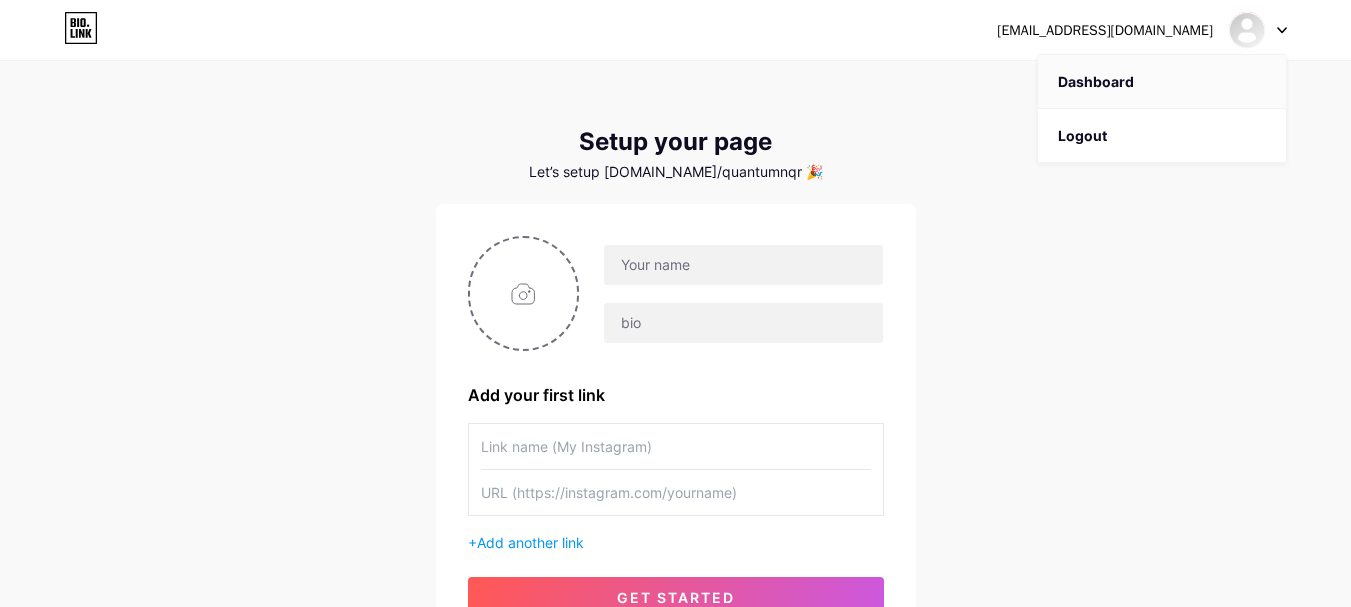 click on "Dashboard" at bounding box center [1162, 82] 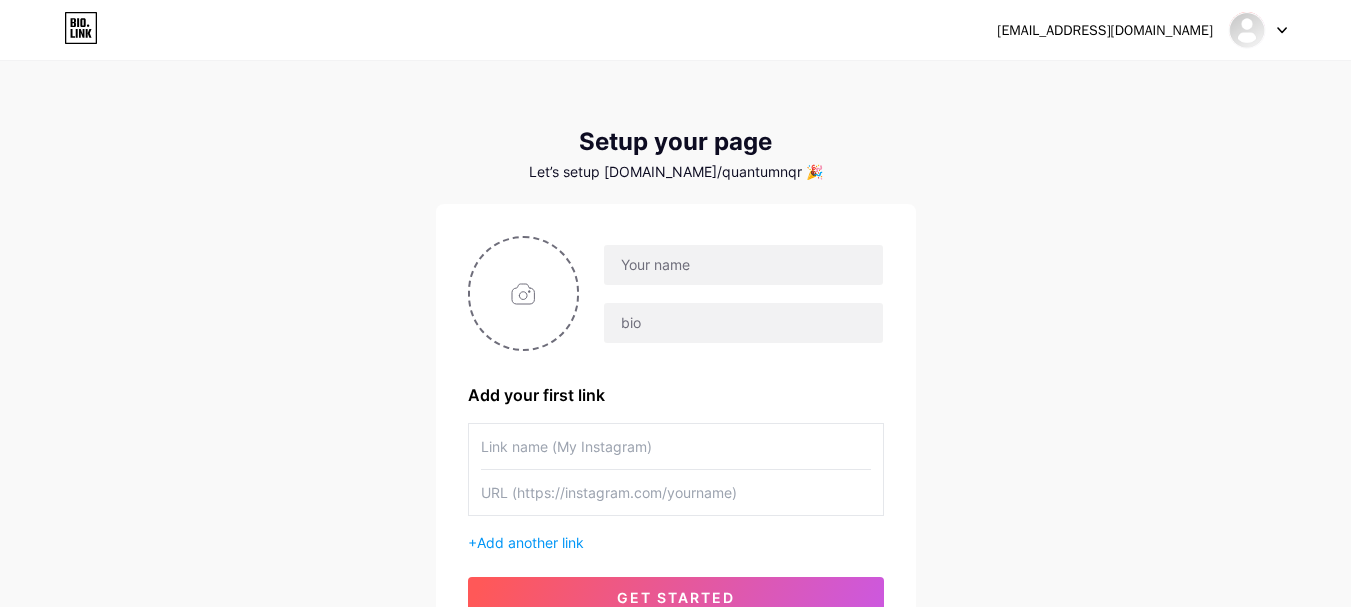 click on "[EMAIL_ADDRESS][DOMAIN_NAME]" at bounding box center [1105, 30] 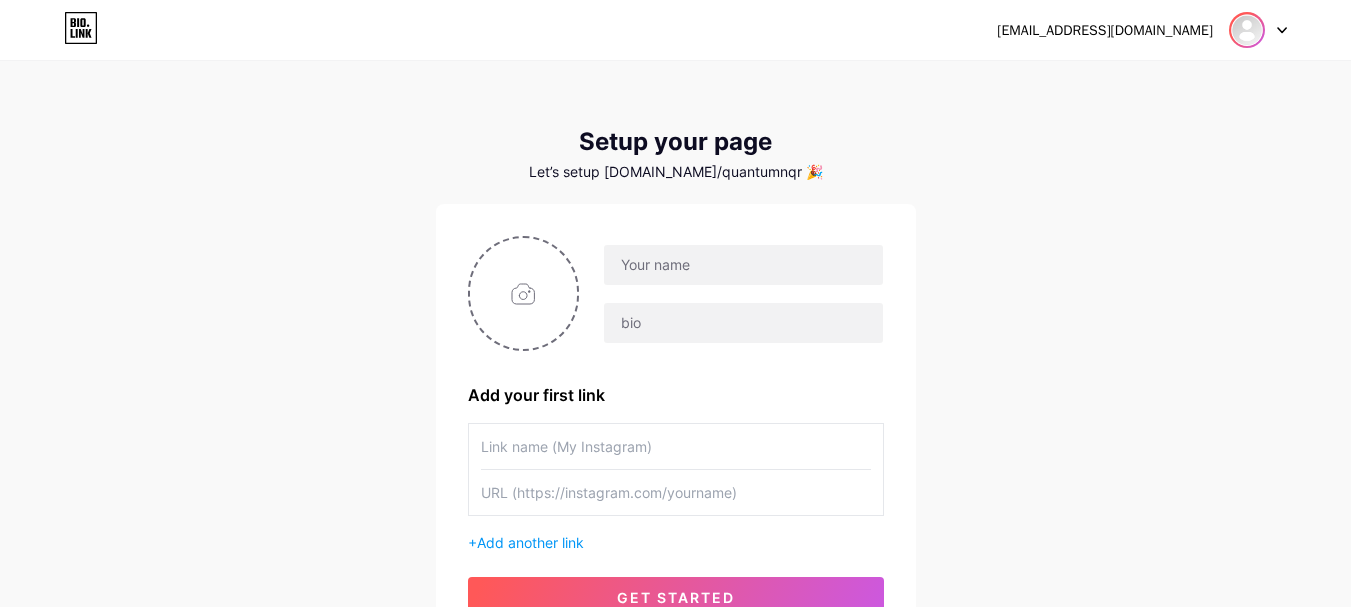 click at bounding box center (1247, 30) 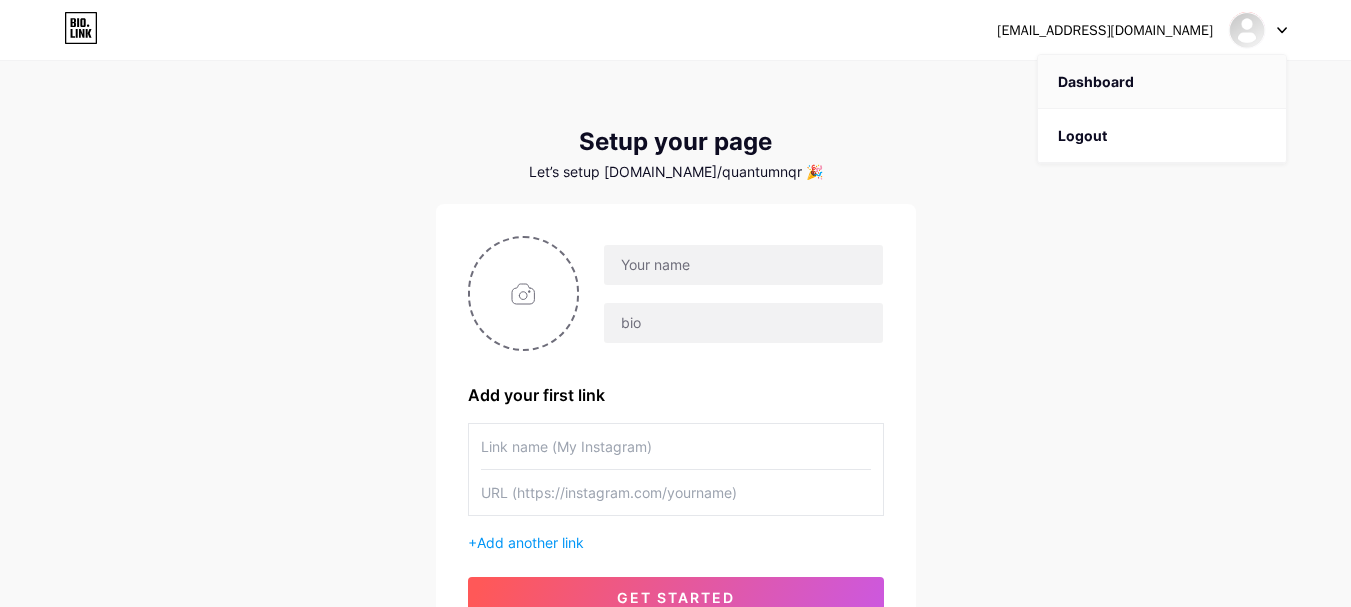 click on "Dashboard" at bounding box center [1162, 82] 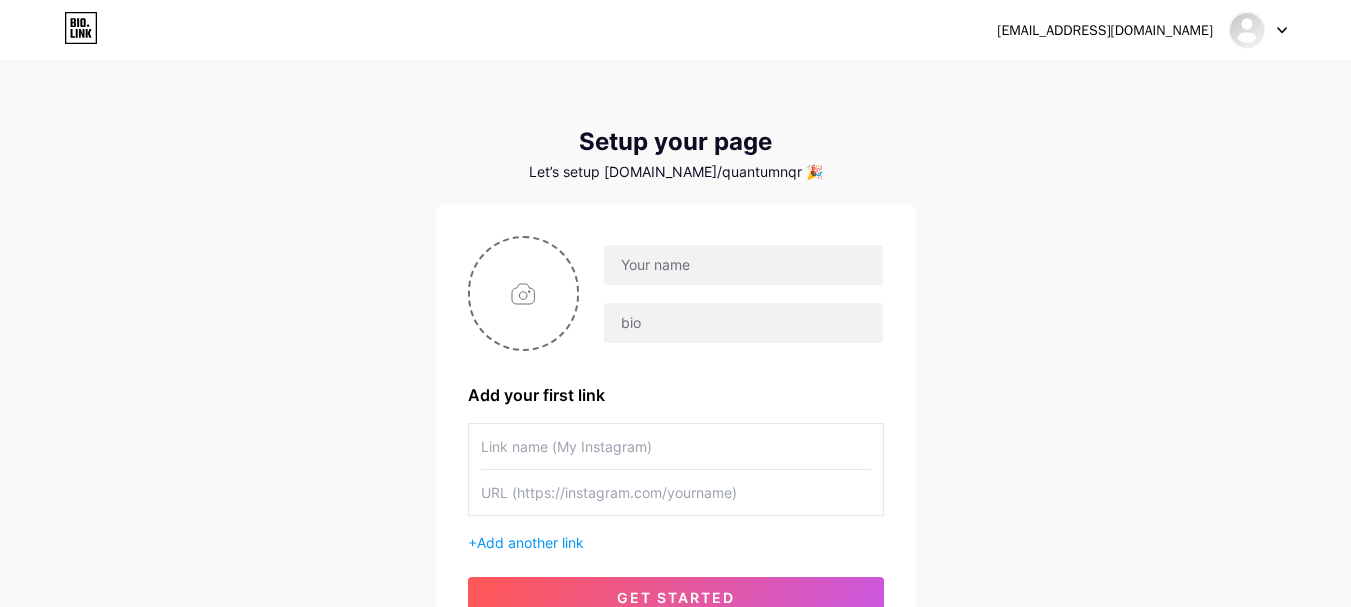 click on "[EMAIL_ADDRESS][DOMAIN_NAME]" at bounding box center (1105, 30) 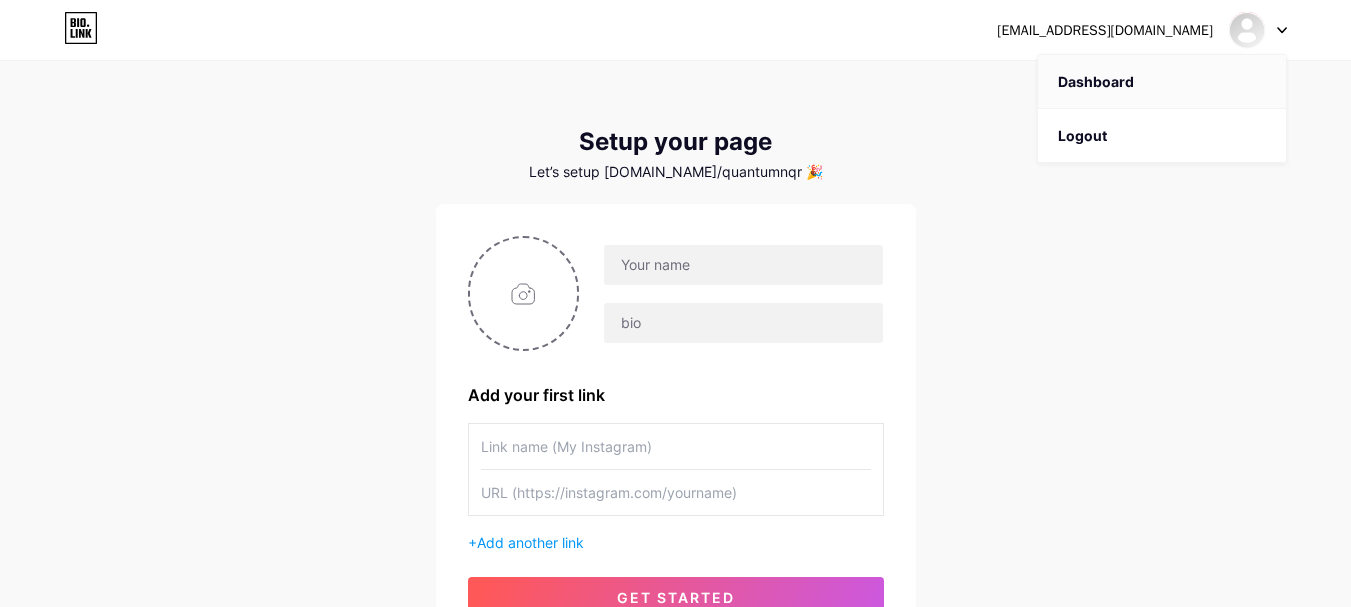 click on "Dashboard" at bounding box center (1162, 82) 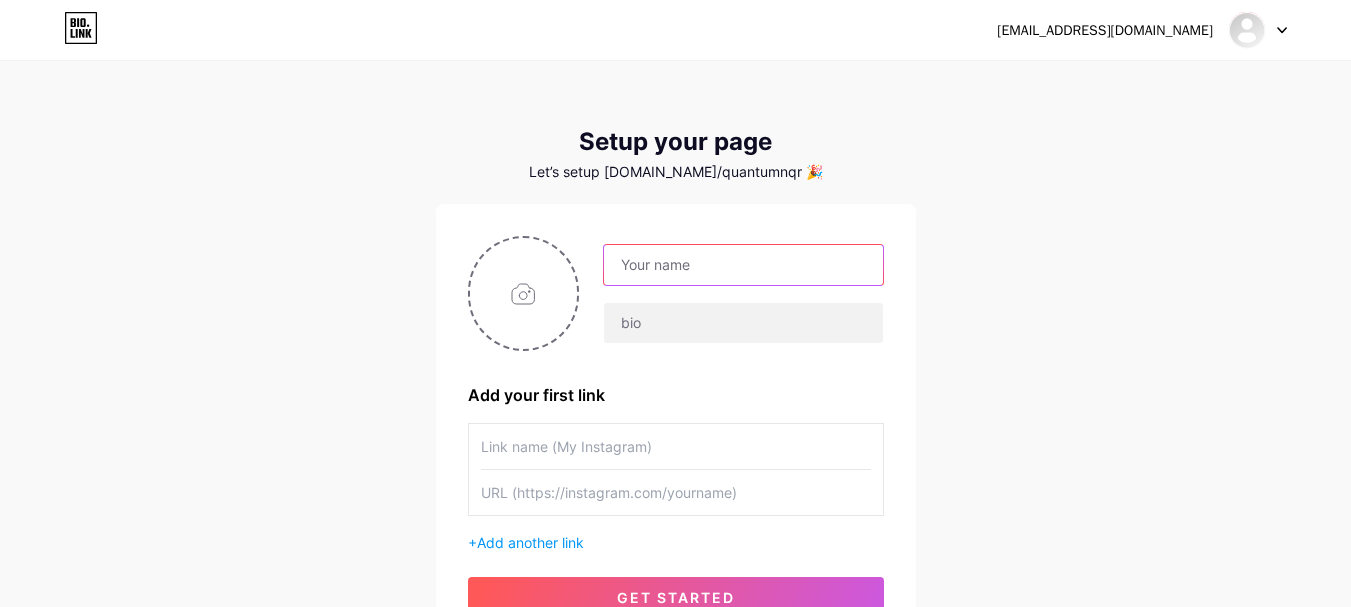 click at bounding box center (743, 265) 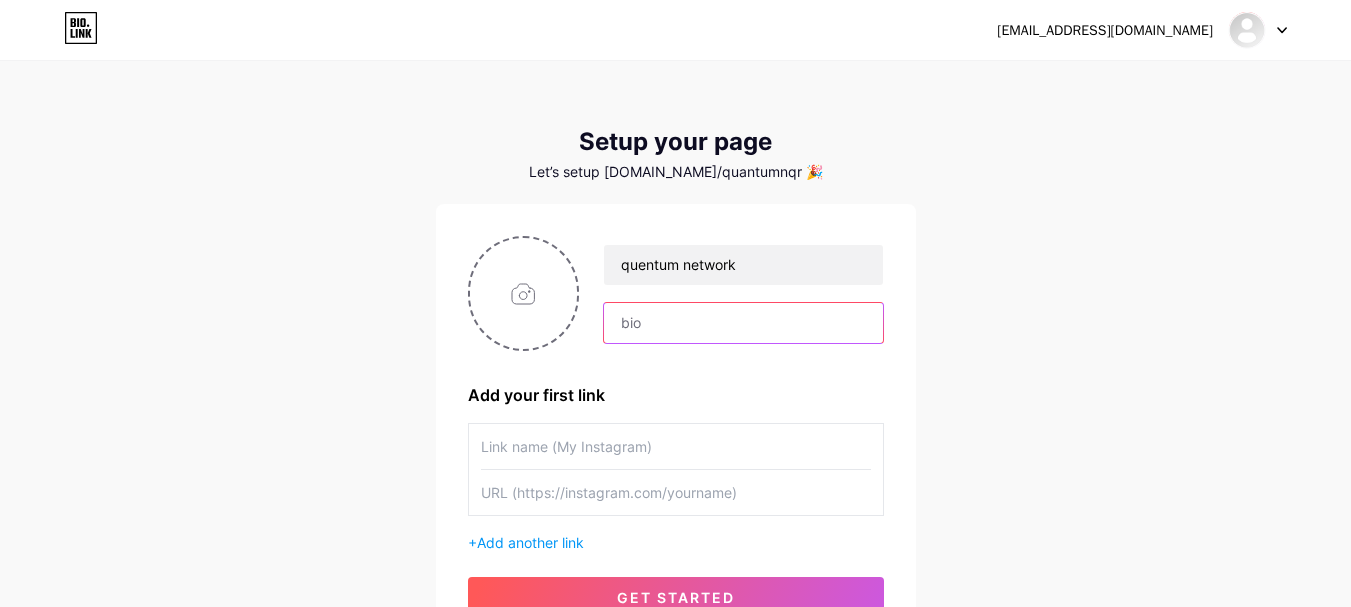 click at bounding box center [743, 323] 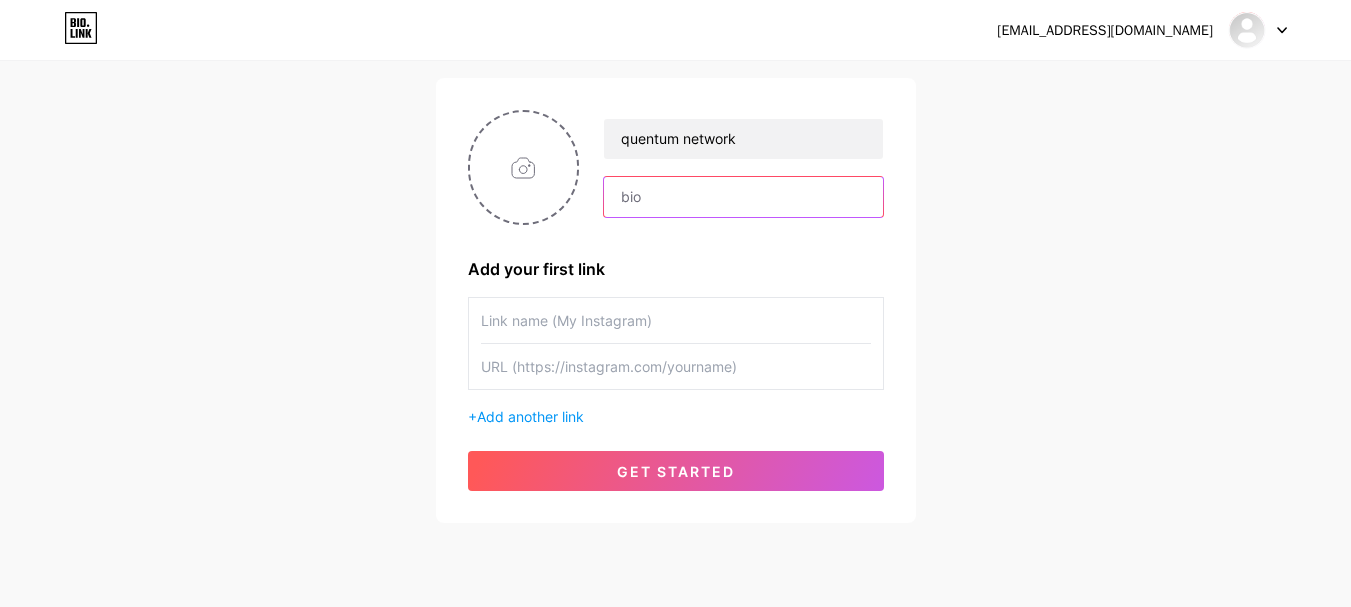 scroll, scrollTop: 136, scrollLeft: 0, axis: vertical 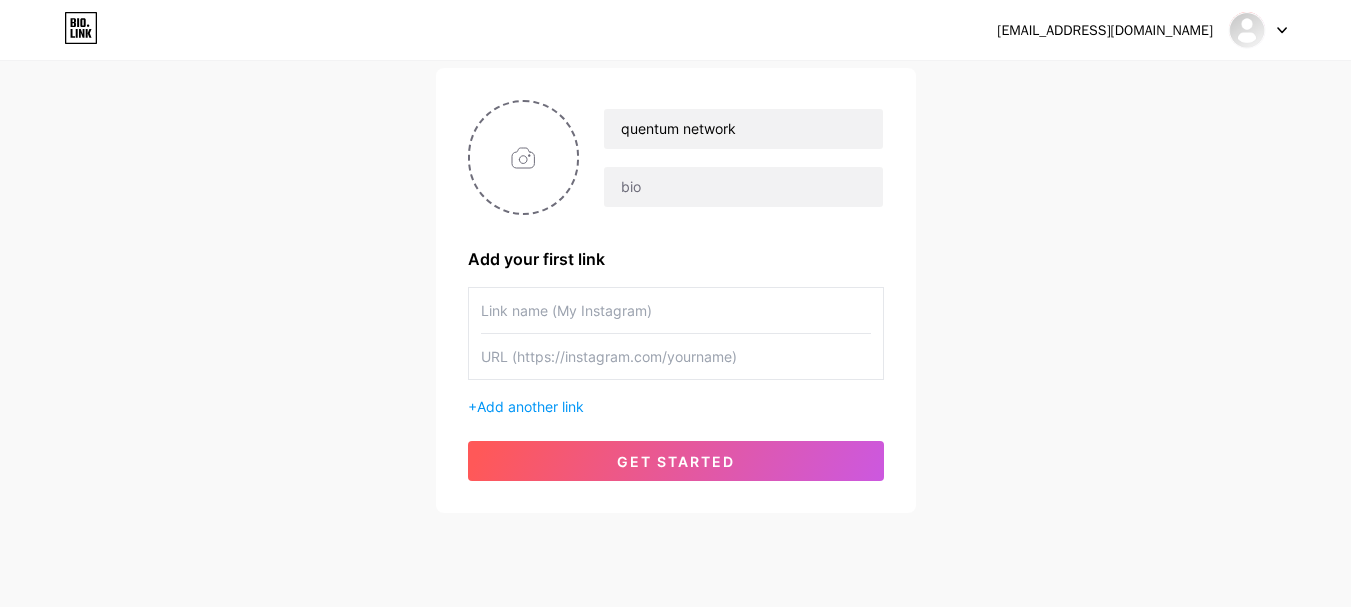 click at bounding box center (676, 310) 